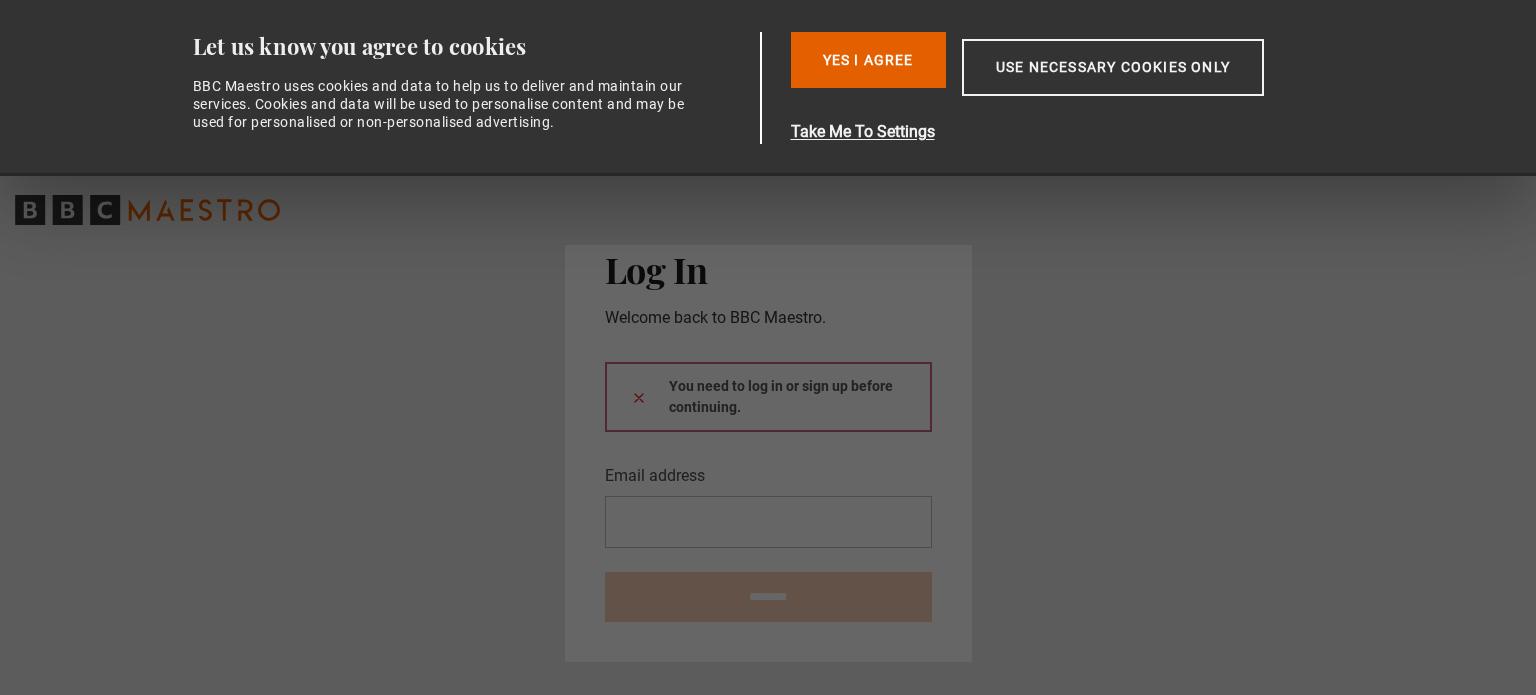 scroll, scrollTop: 0, scrollLeft: 0, axis: both 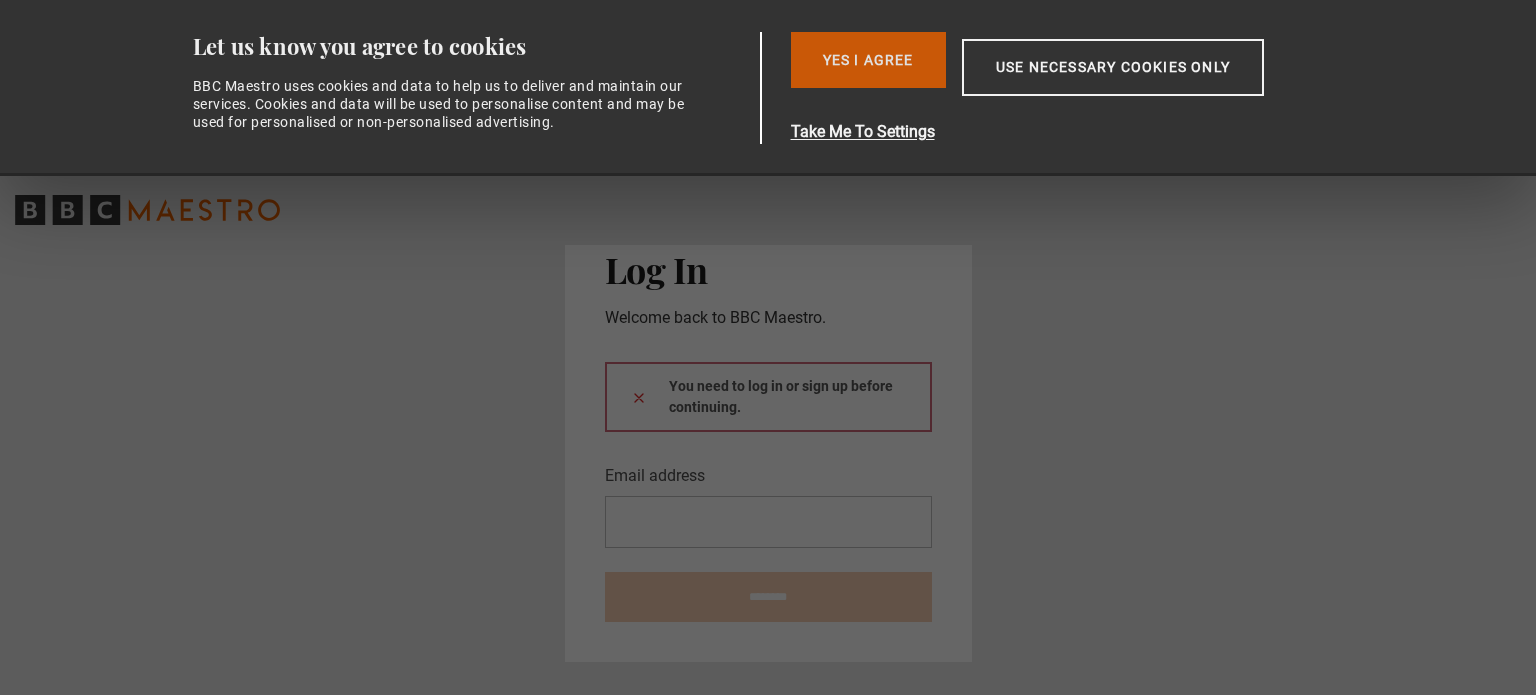 click on "Yes I Agree" at bounding box center (868, 60) 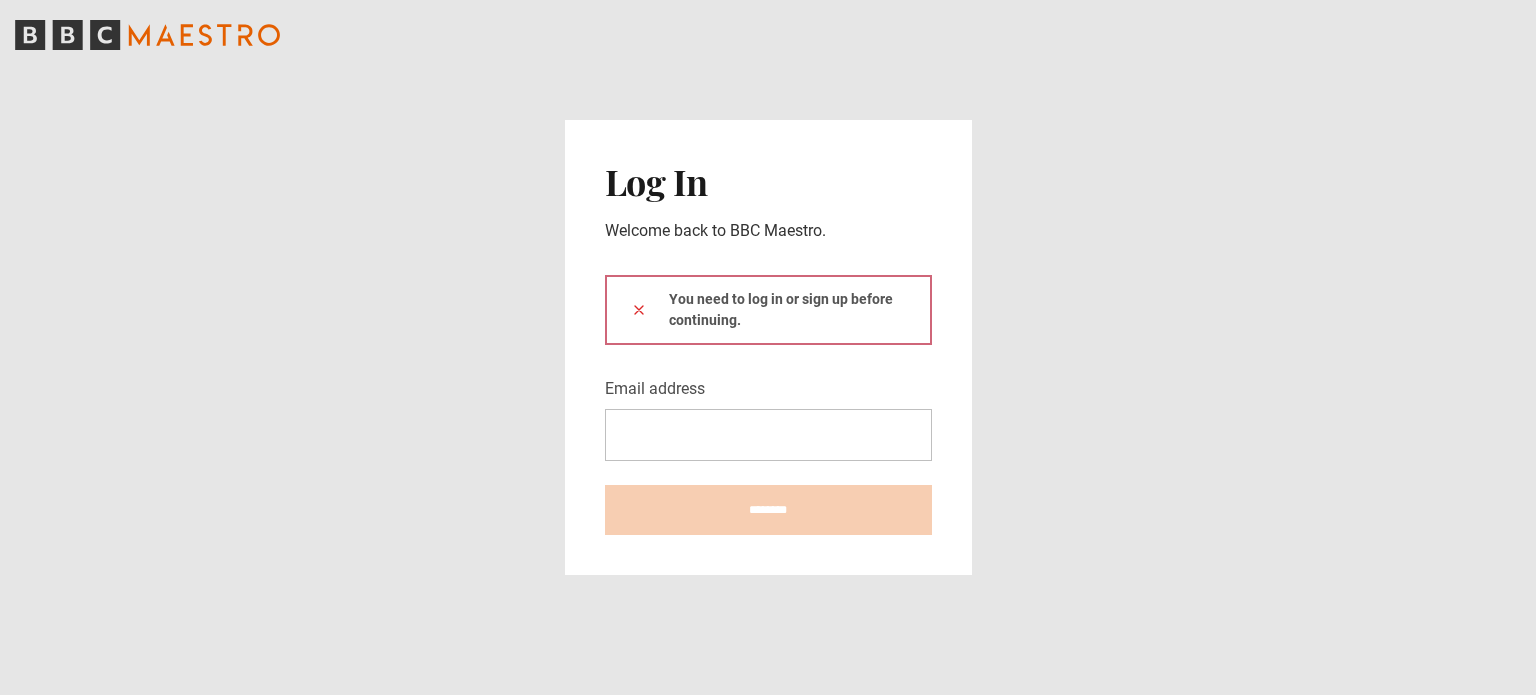 click on "You need to log in or sign up before continuing." at bounding box center (768, 310) 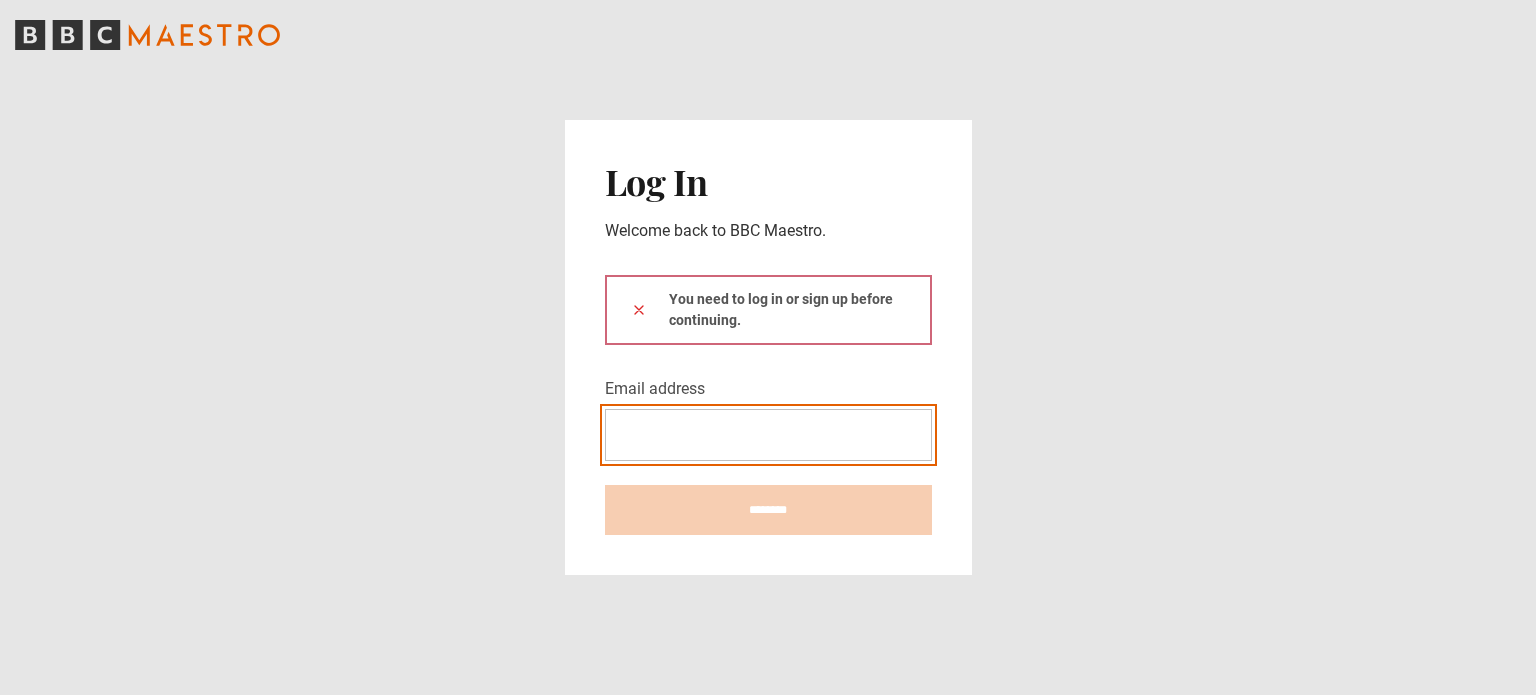 click on "Email address" at bounding box center [768, 435] 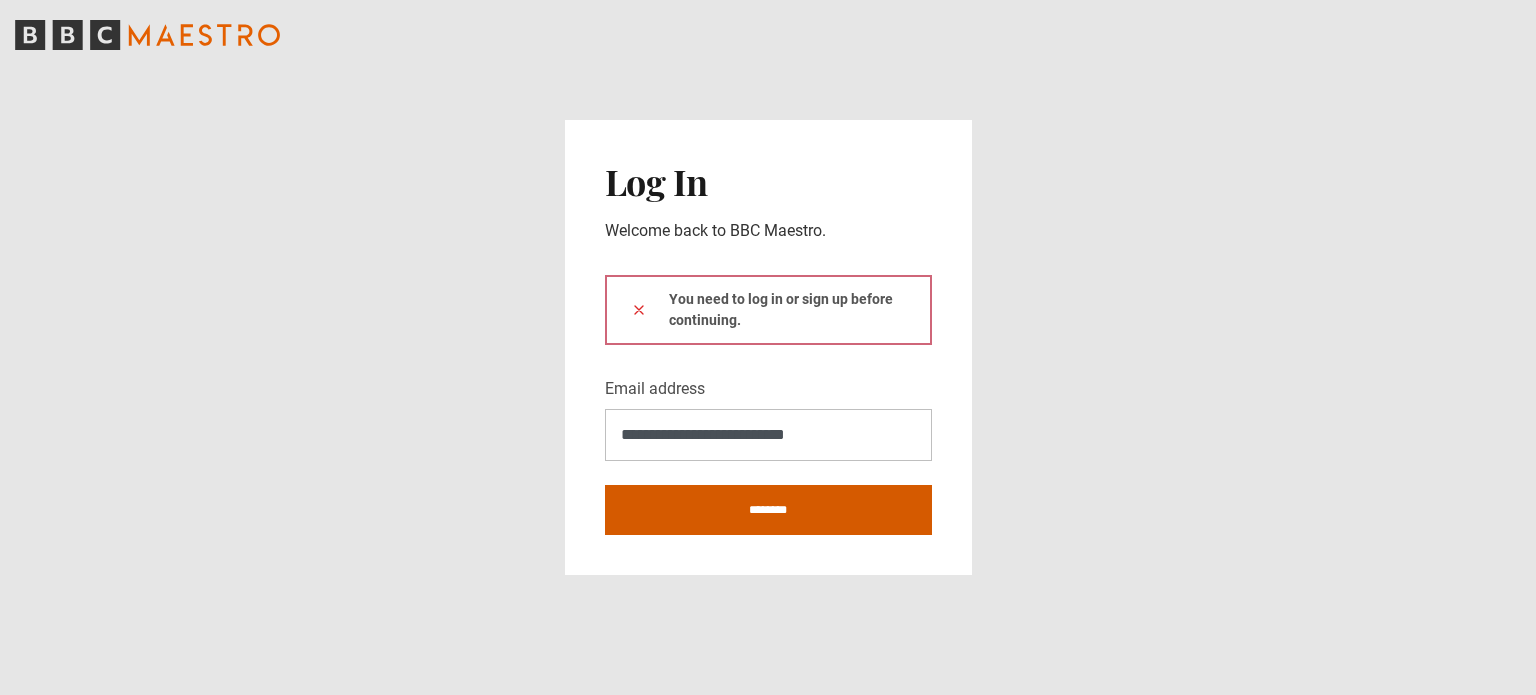 click on "********" at bounding box center [768, 510] 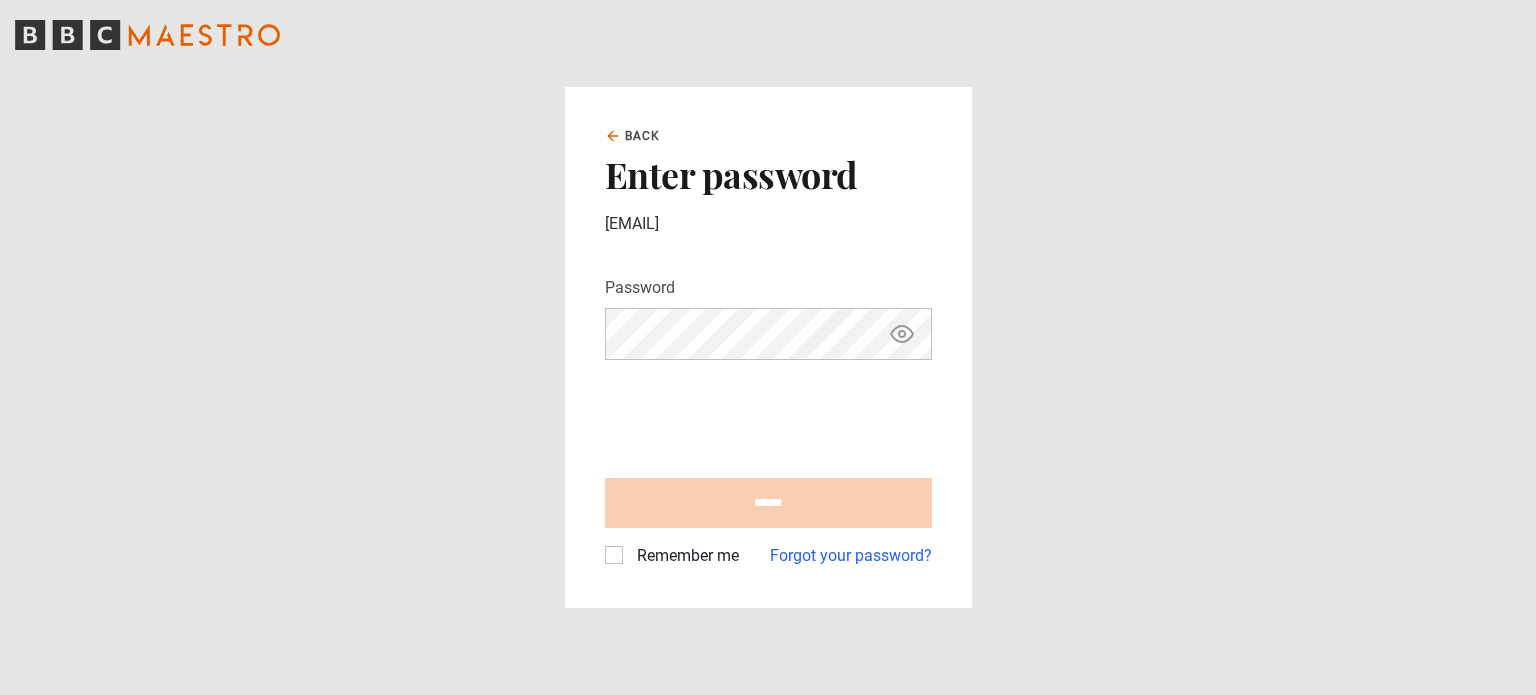 scroll, scrollTop: 0, scrollLeft: 0, axis: both 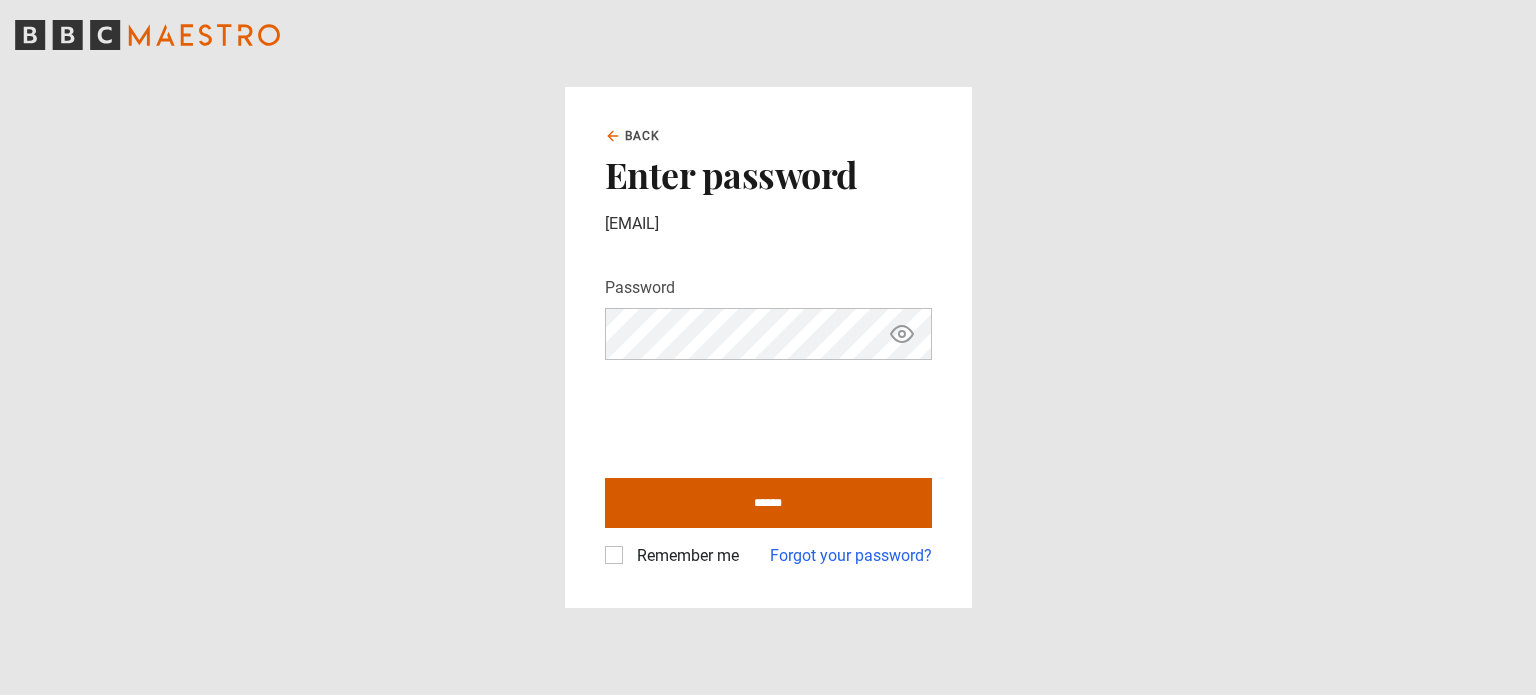 click on "******" at bounding box center [768, 503] 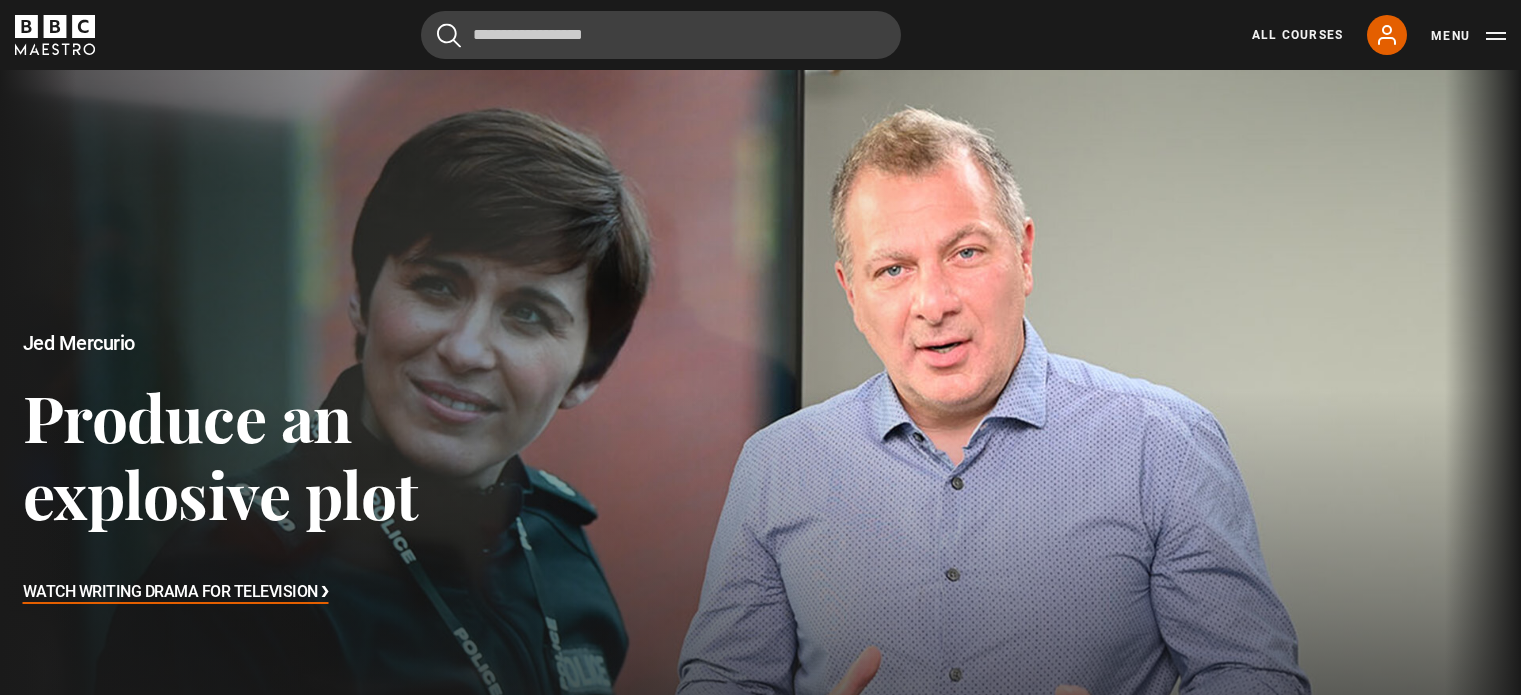 scroll, scrollTop: 0, scrollLeft: 0, axis: both 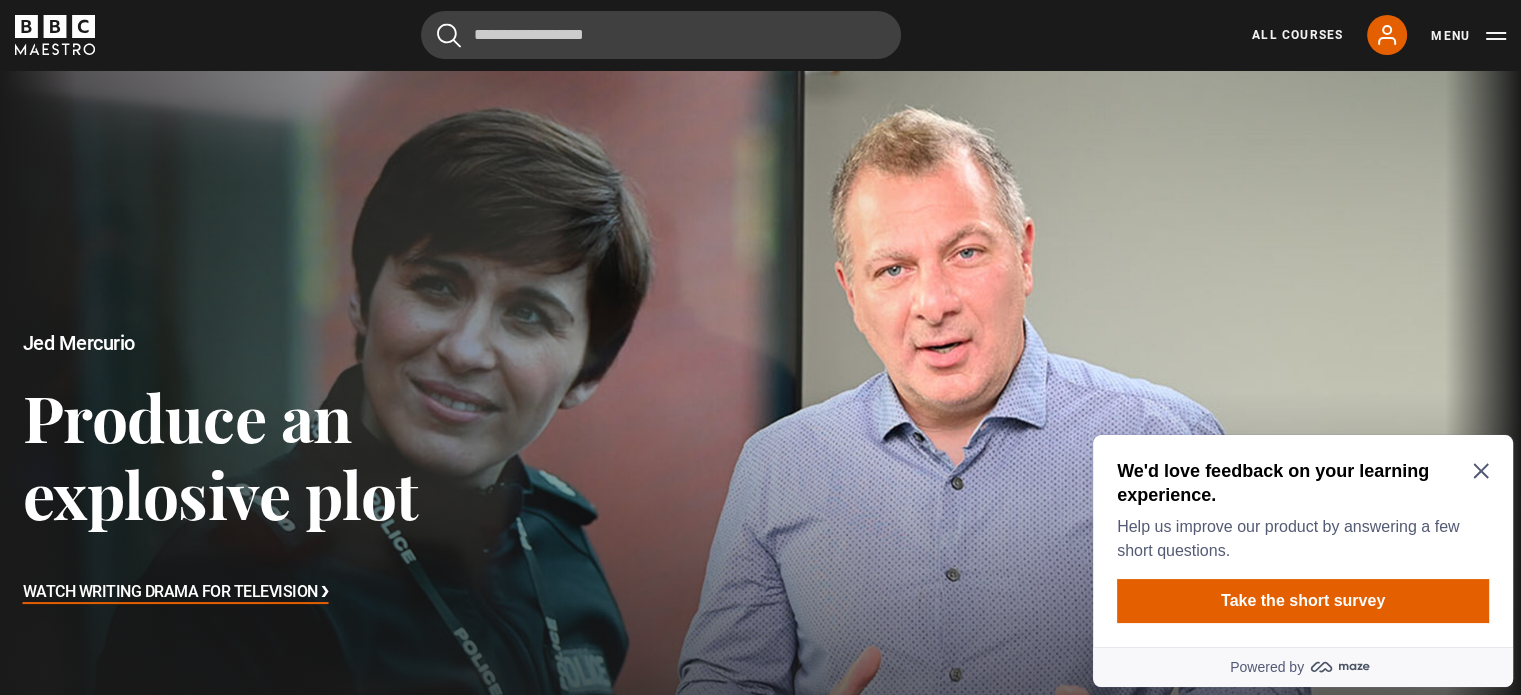 click 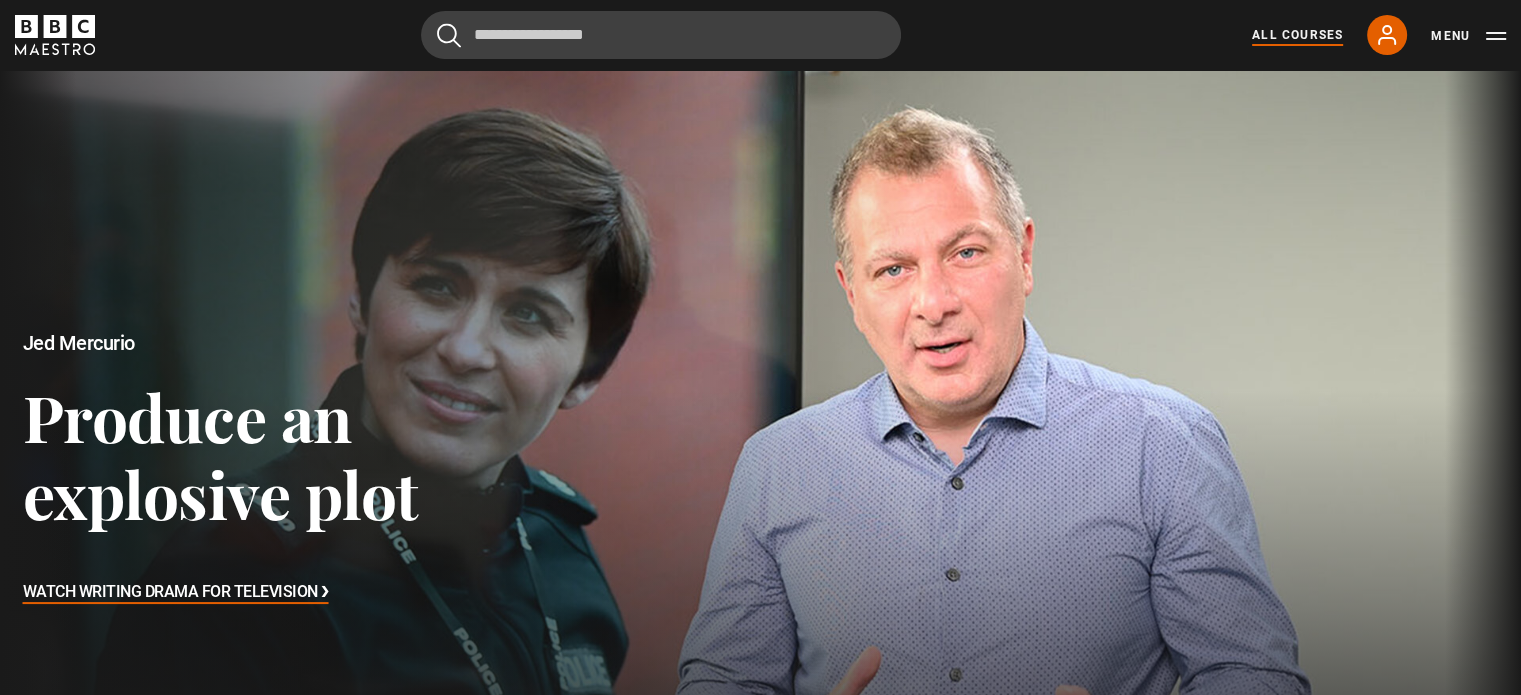 click on "All Courses" at bounding box center (1297, 35) 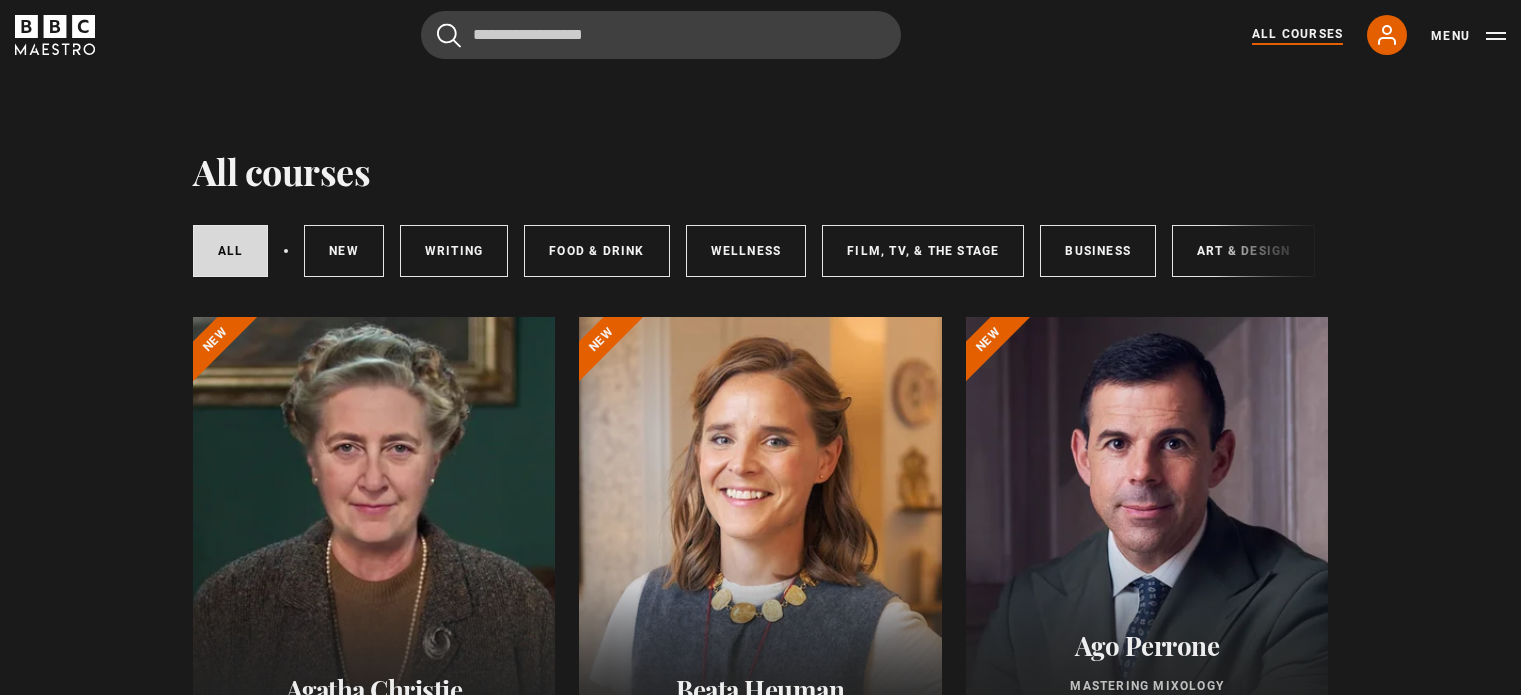 scroll, scrollTop: 0, scrollLeft: 0, axis: both 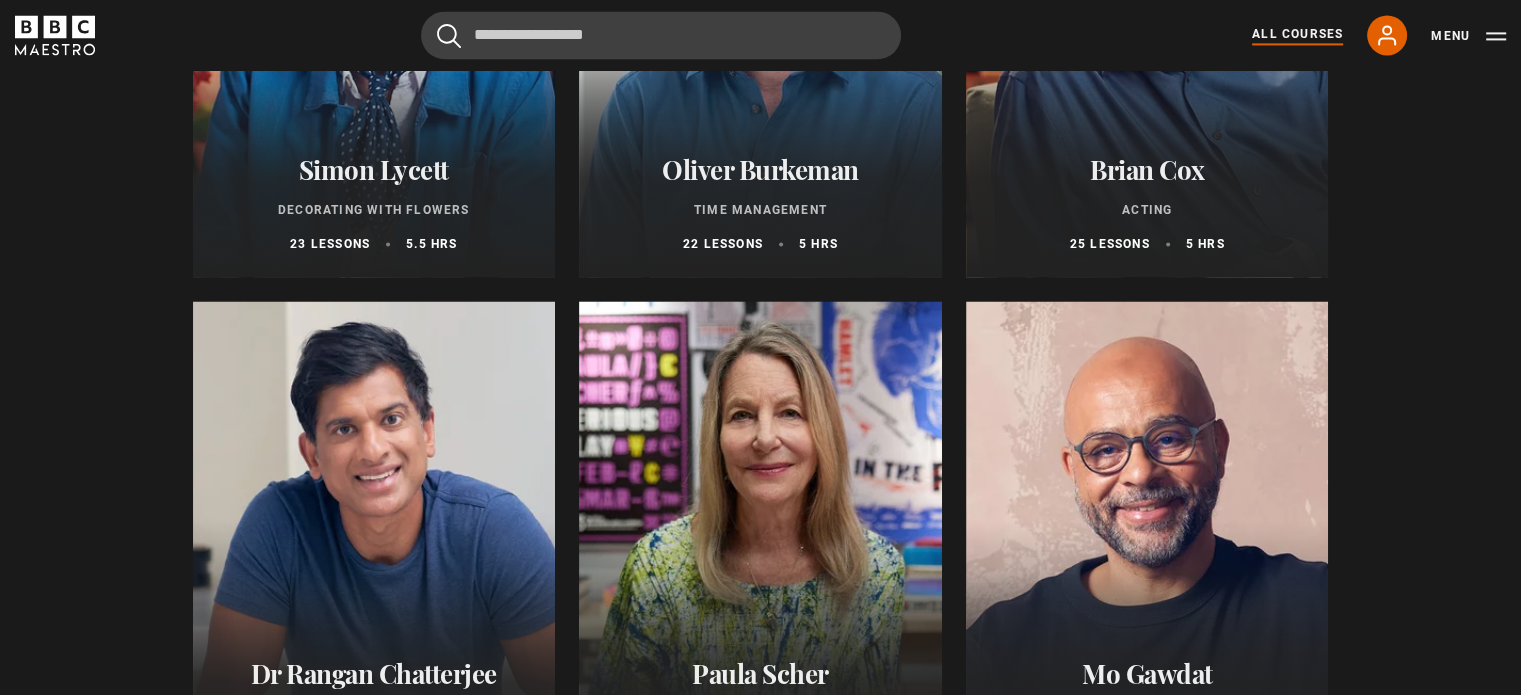 click at bounding box center (1147, 37) 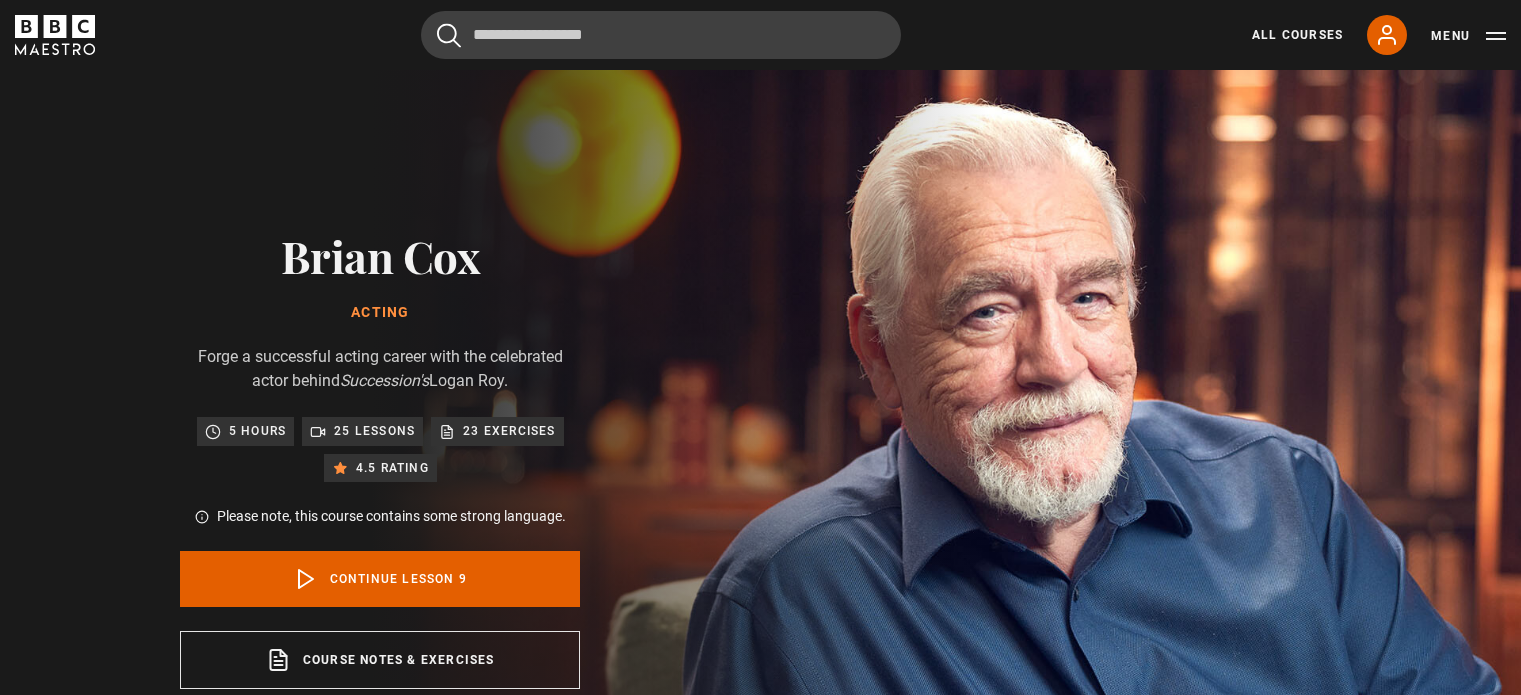 scroll, scrollTop: 848, scrollLeft: 0, axis: vertical 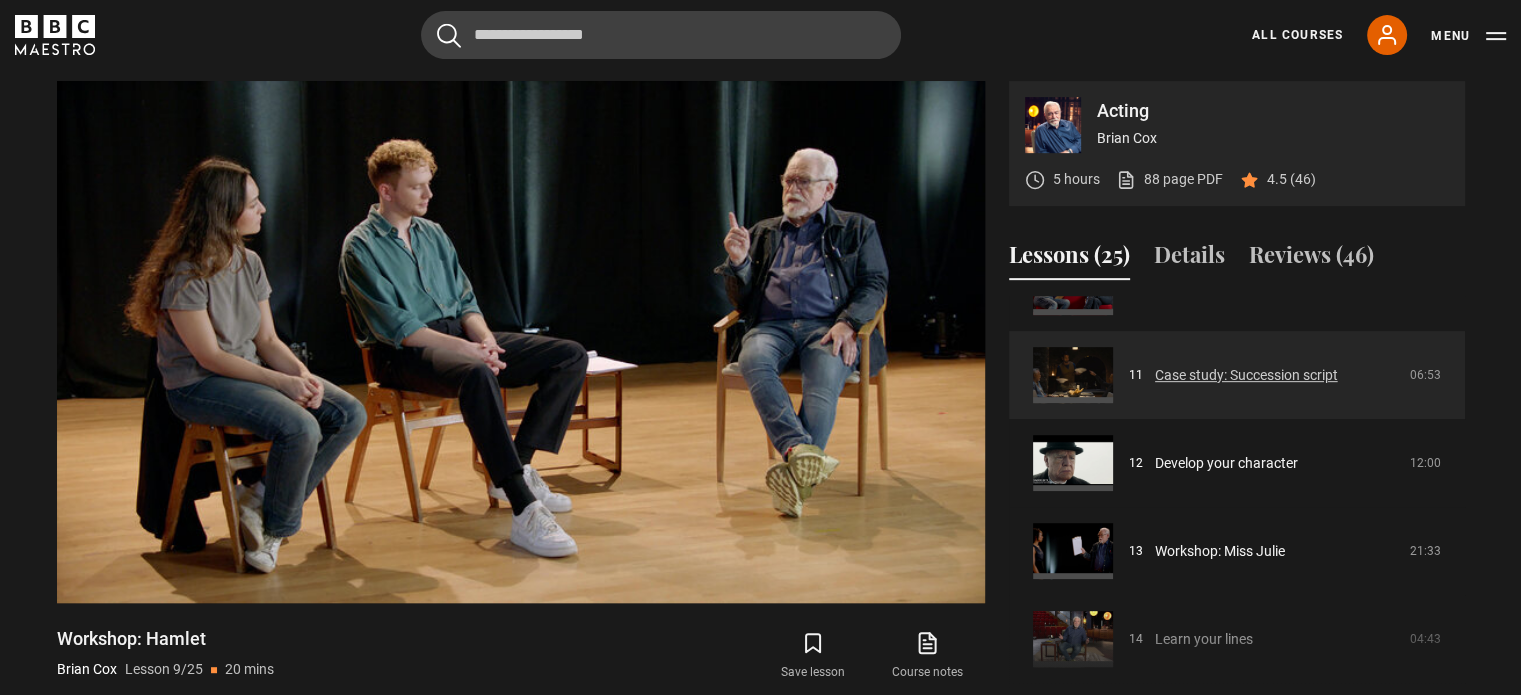 click on "Case study: Succession script" at bounding box center (1246, 375) 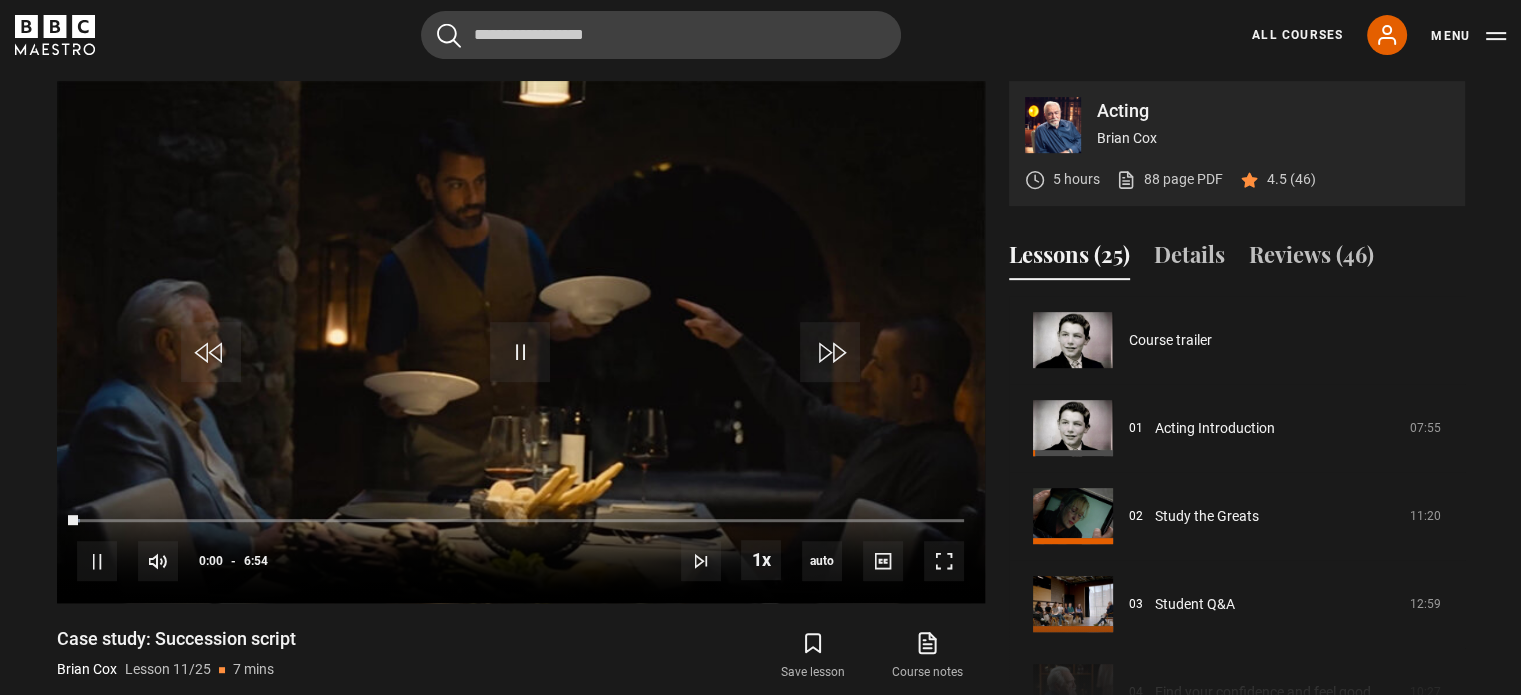 scroll, scrollTop: 848, scrollLeft: 0, axis: vertical 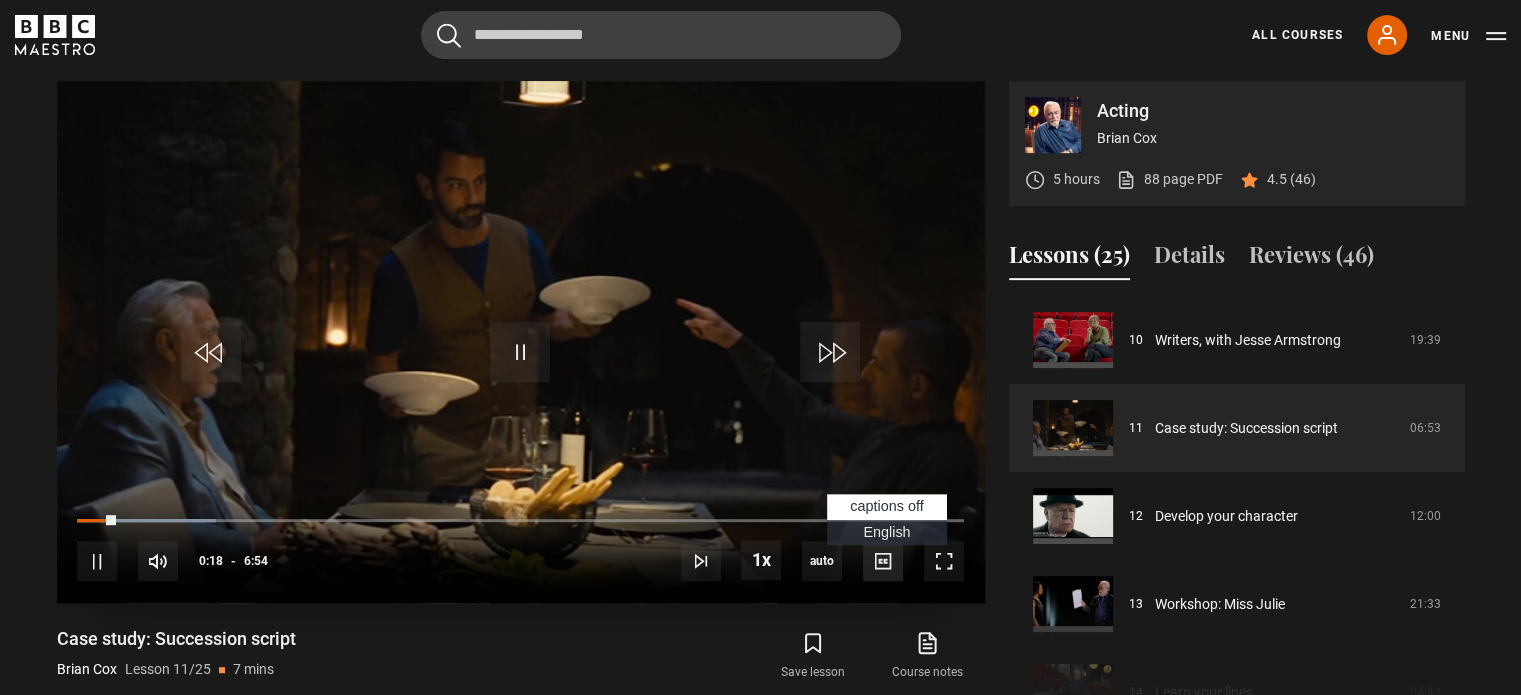 click at bounding box center [883, 561] 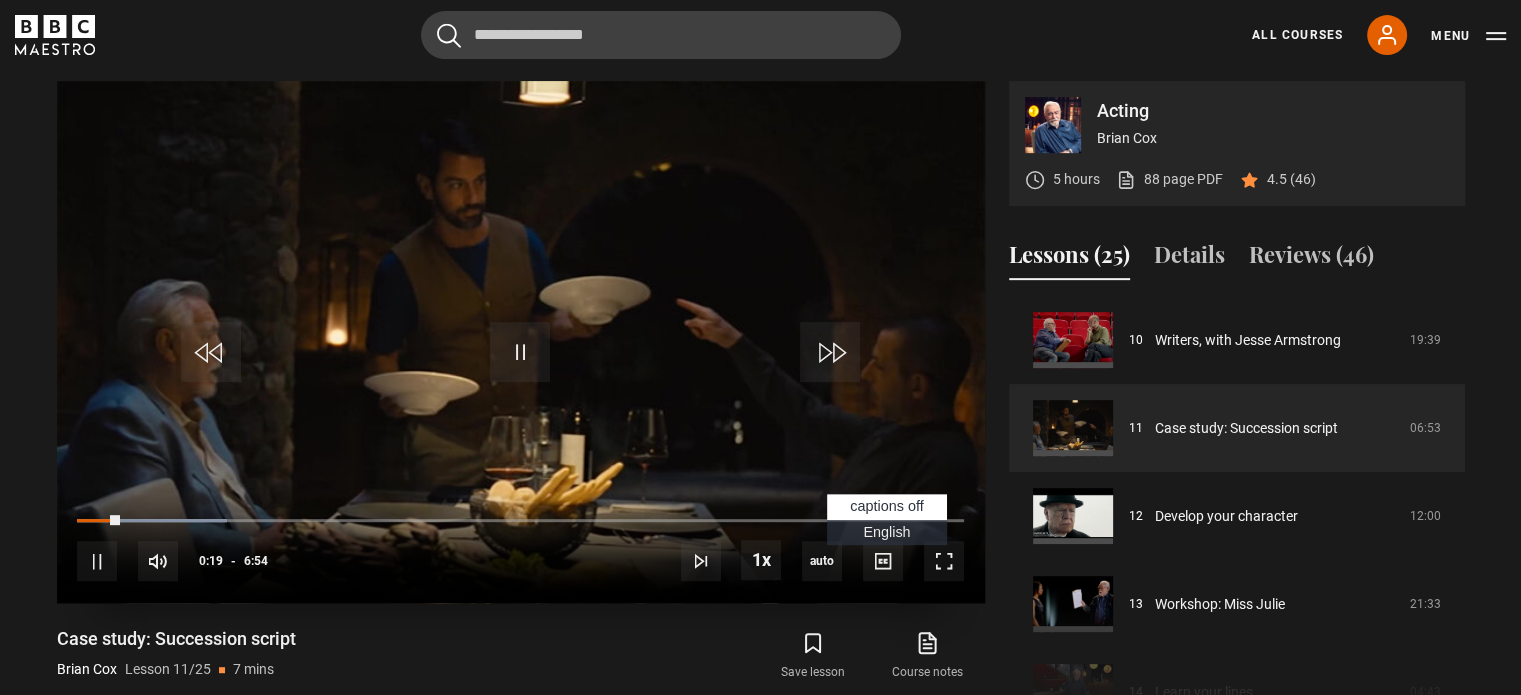 click on "English  Captions" at bounding box center (886, 532) 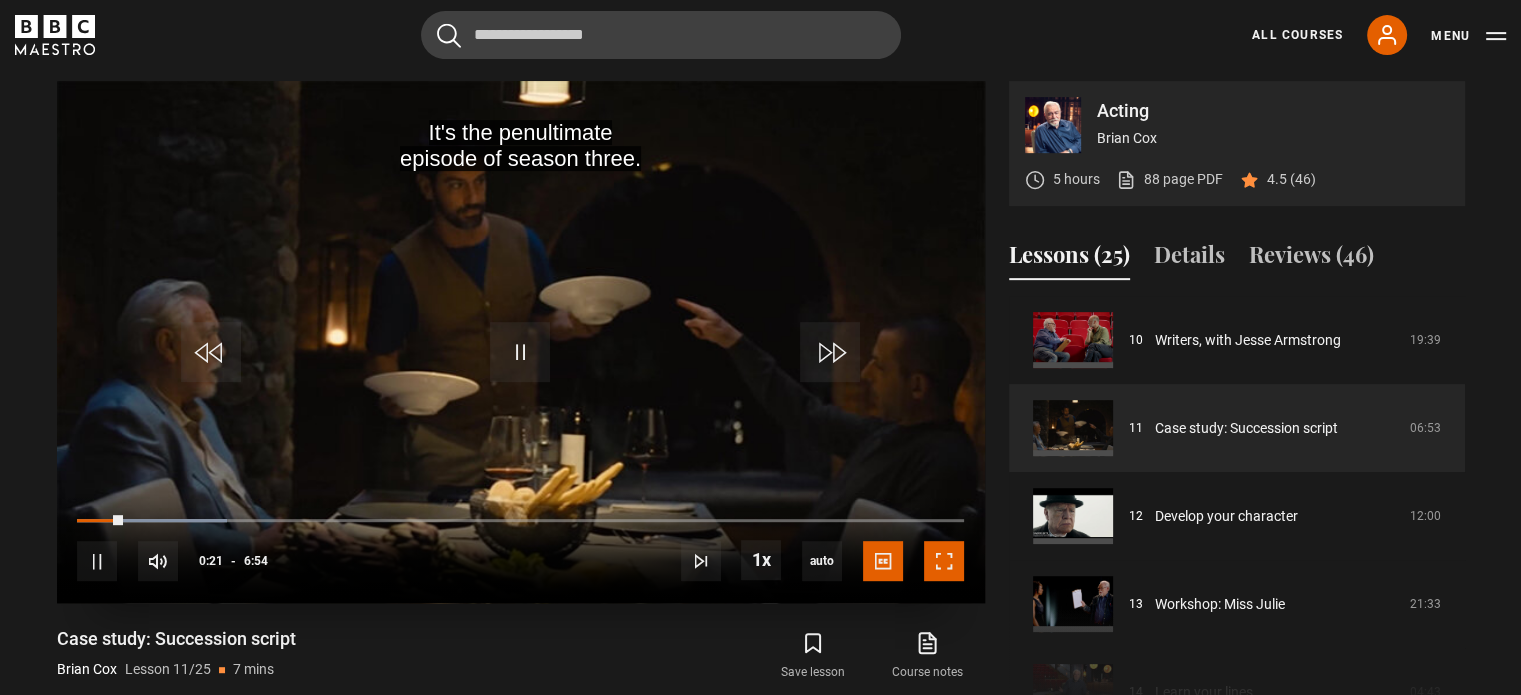 click at bounding box center (944, 561) 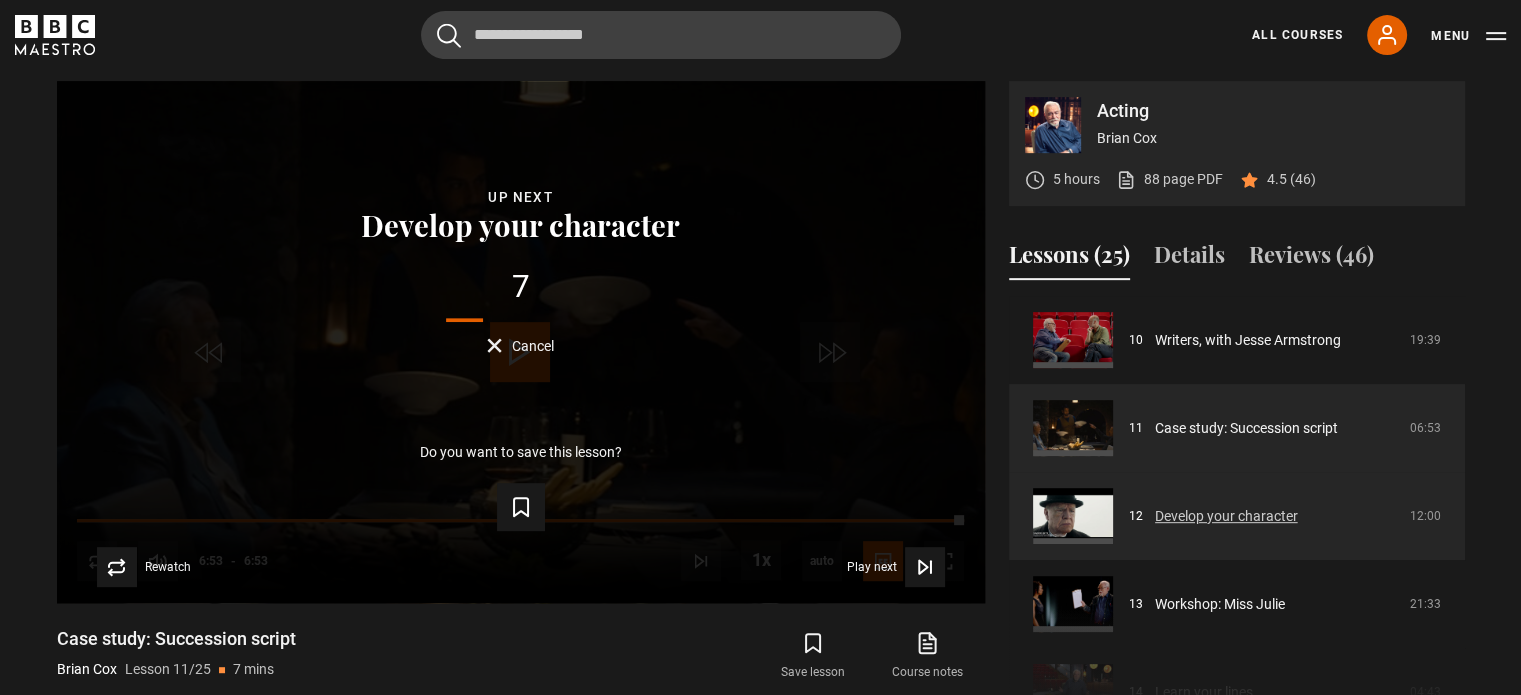 click on "Develop your character" at bounding box center (1226, 516) 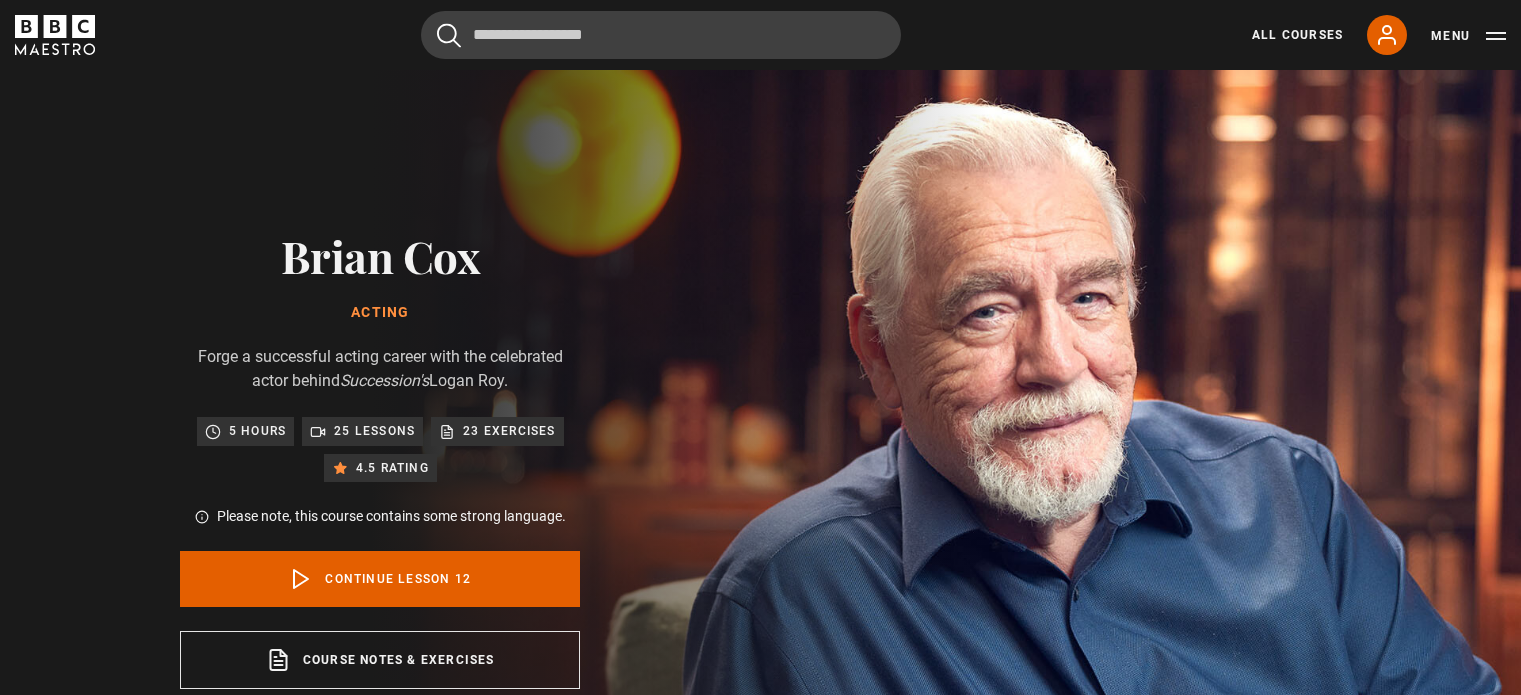 scroll, scrollTop: 848, scrollLeft: 0, axis: vertical 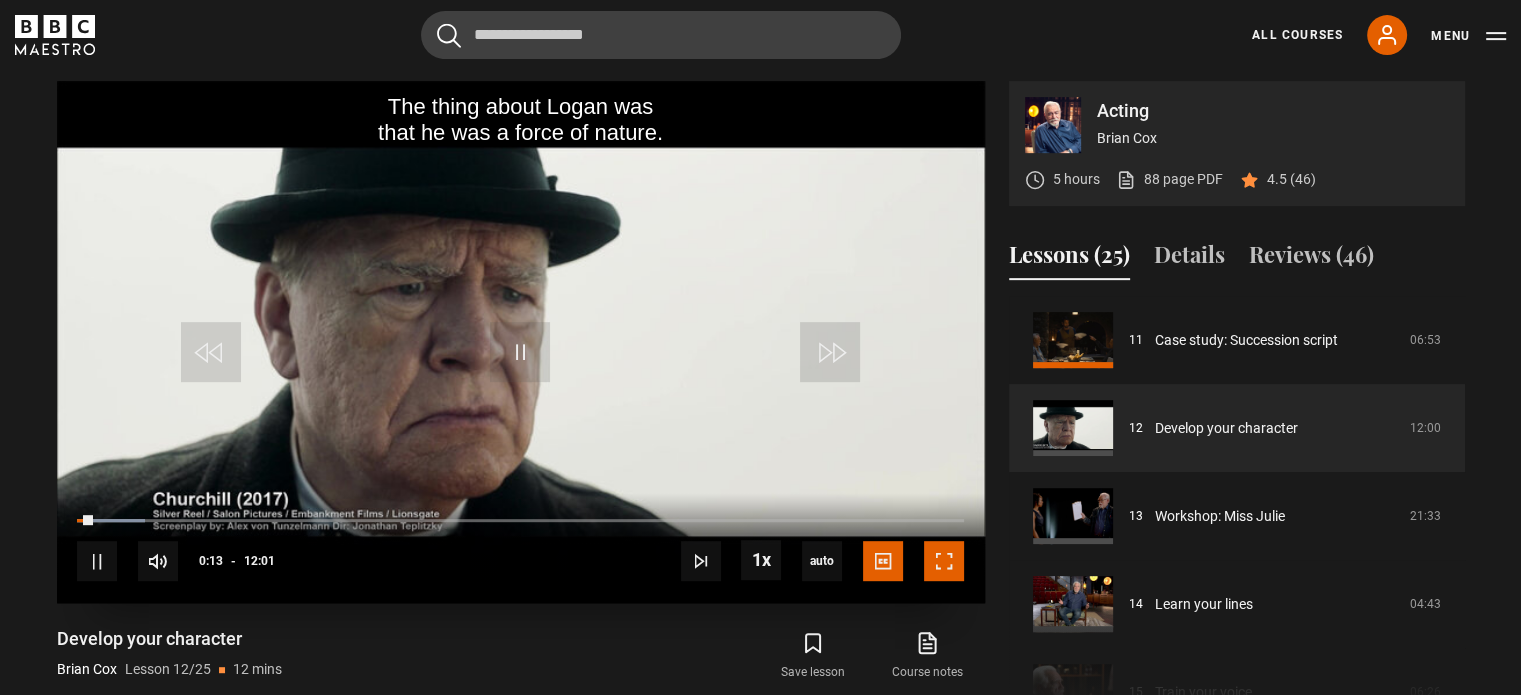 click at bounding box center (944, 561) 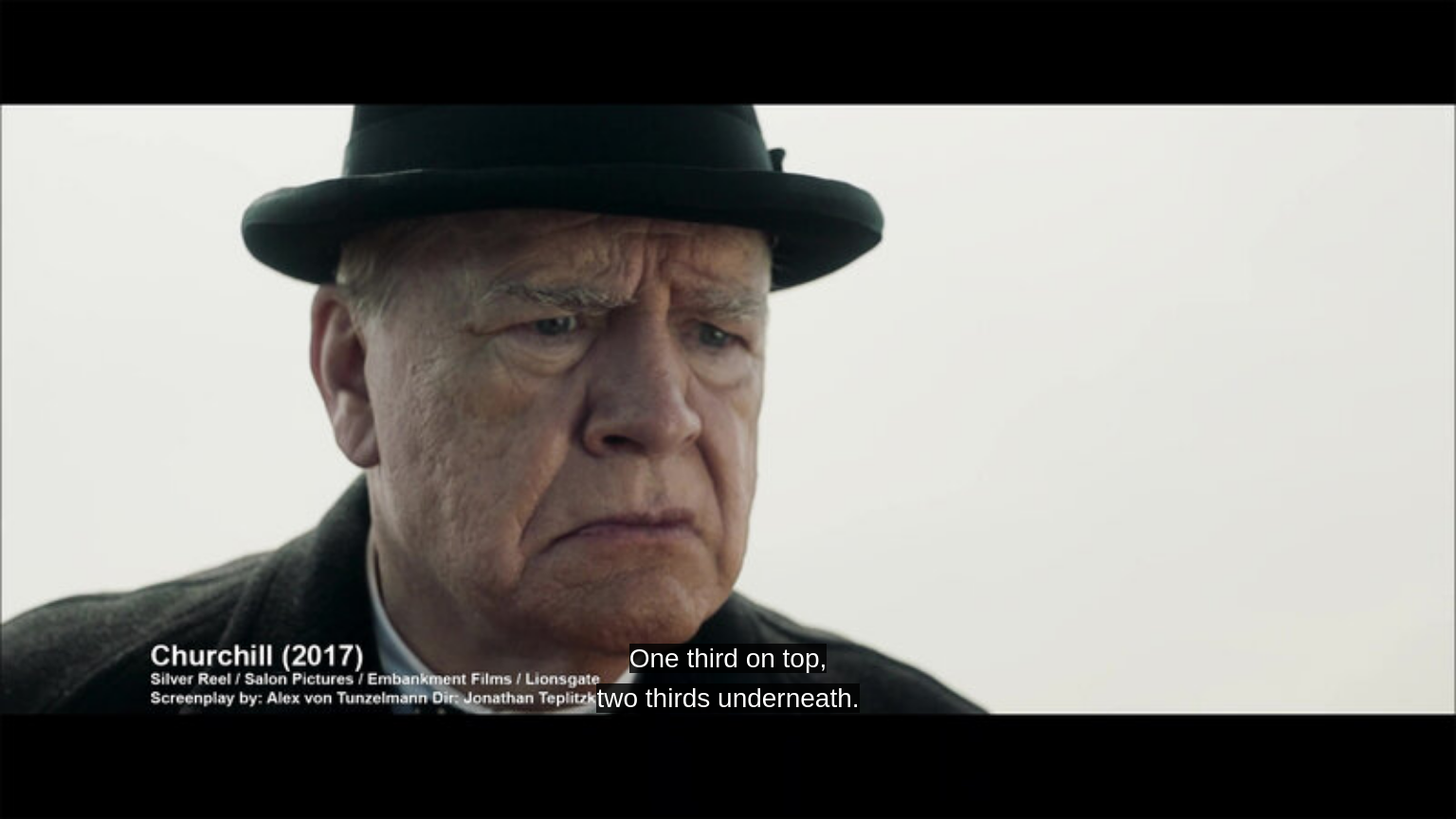drag, startPoint x: 833, startPoint y: 377, endPoint x: 633, endPoint y: 432, distance: 207.42469 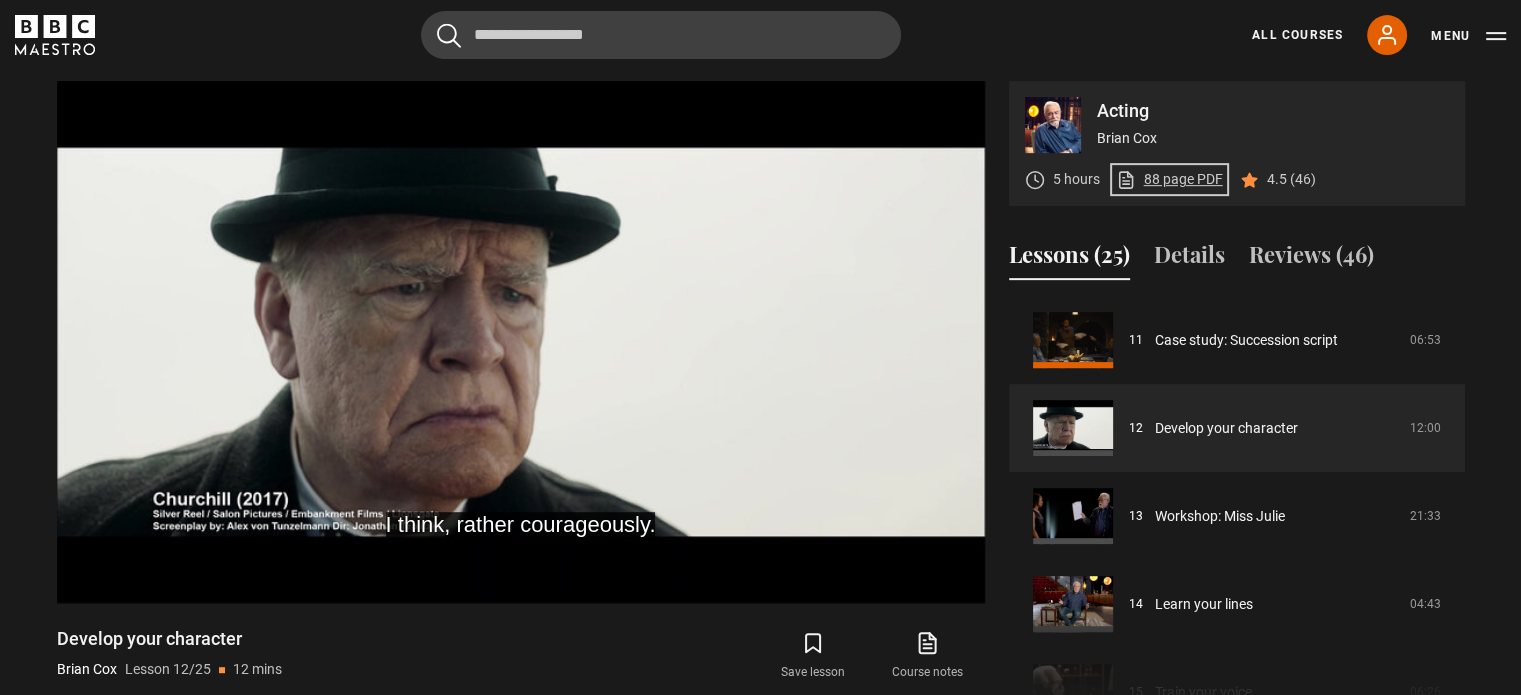 click on "88 page PDF
(opens in new tab)" at bounding box center [1169, 179] 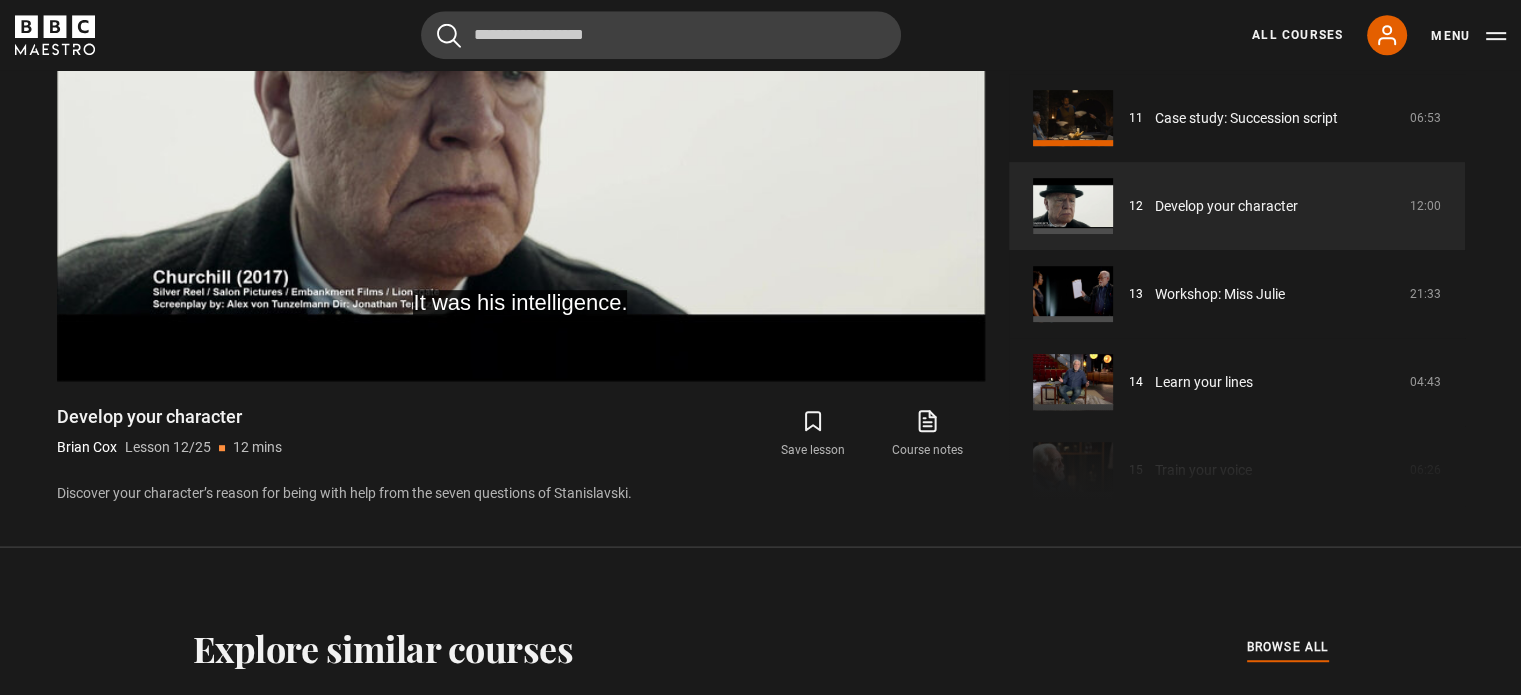 scroll, scrollTop: 1120, scrollLeft: 0, axis: vertical 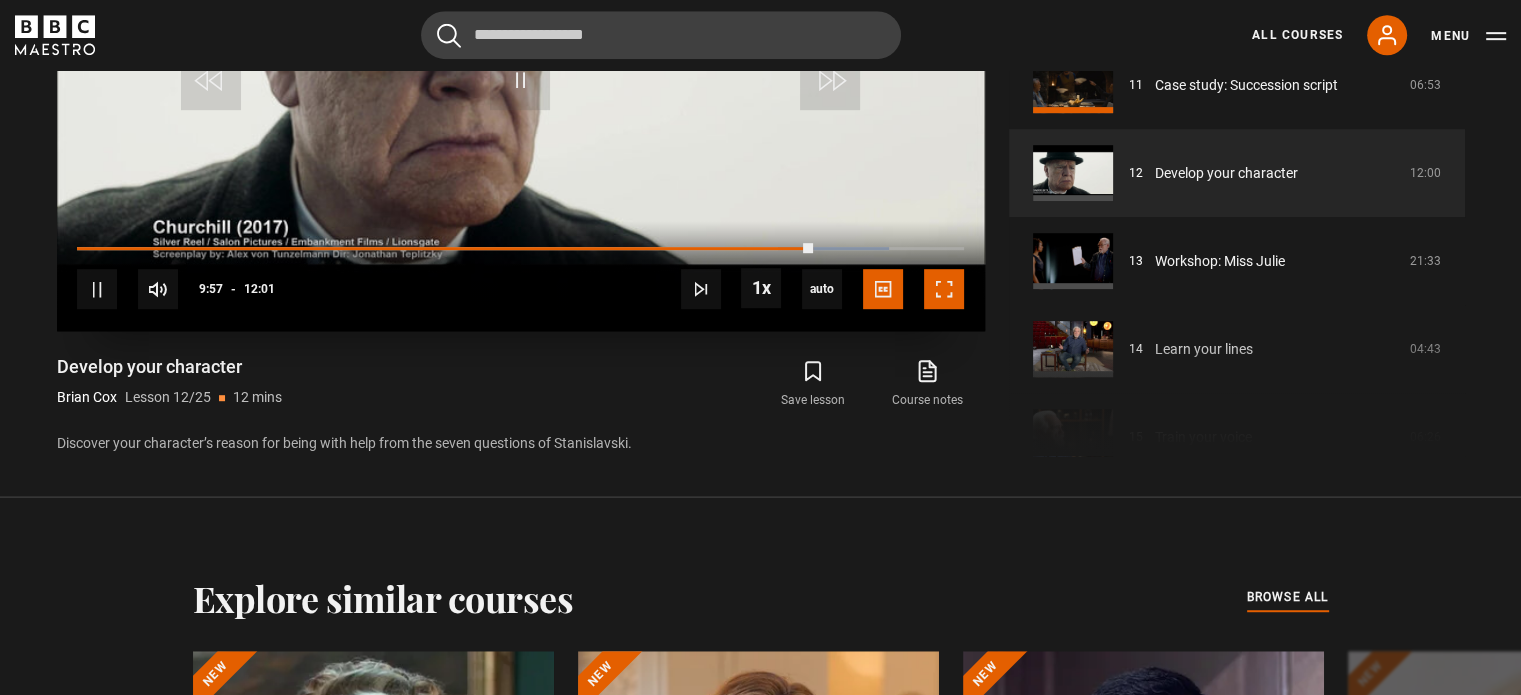 click at bounding box center [944, 289] 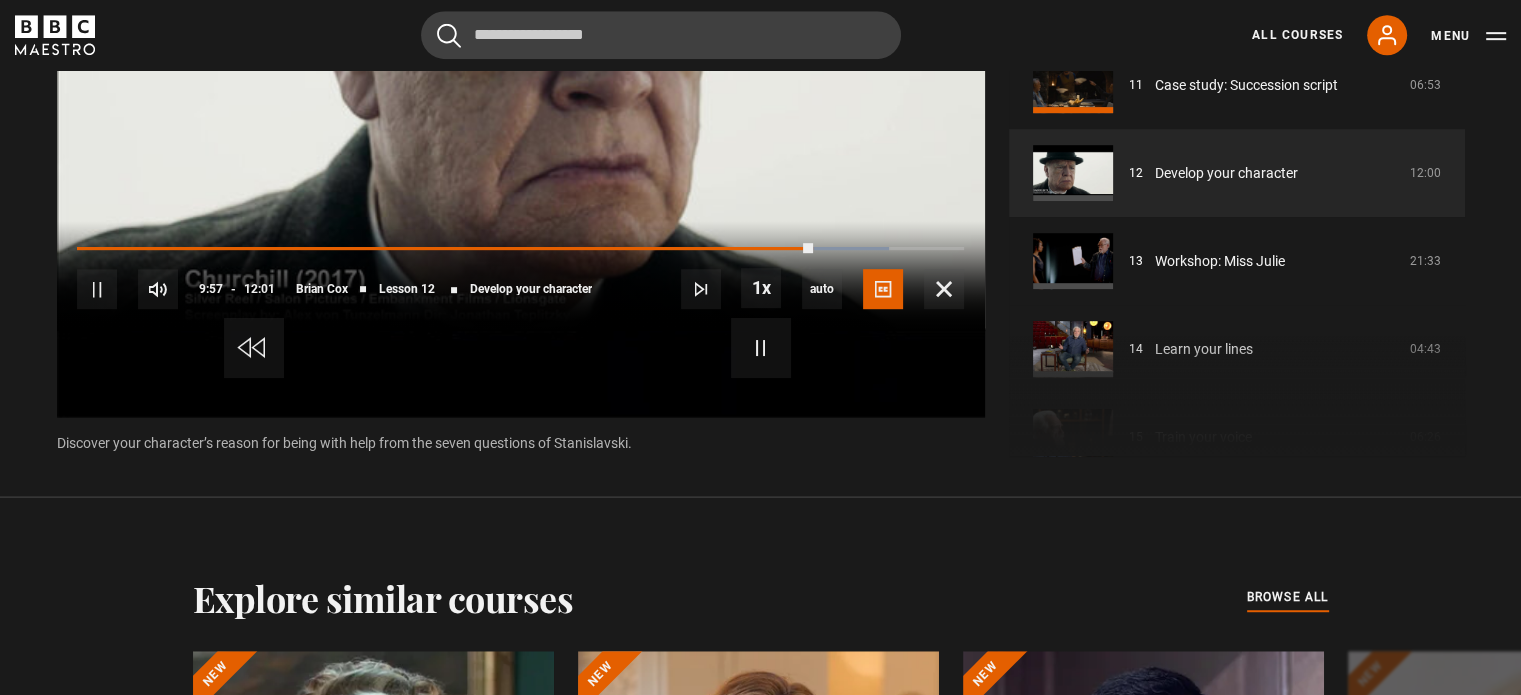 scroll, scrollTop: 928, scrollLeft: 0, axis: vertical 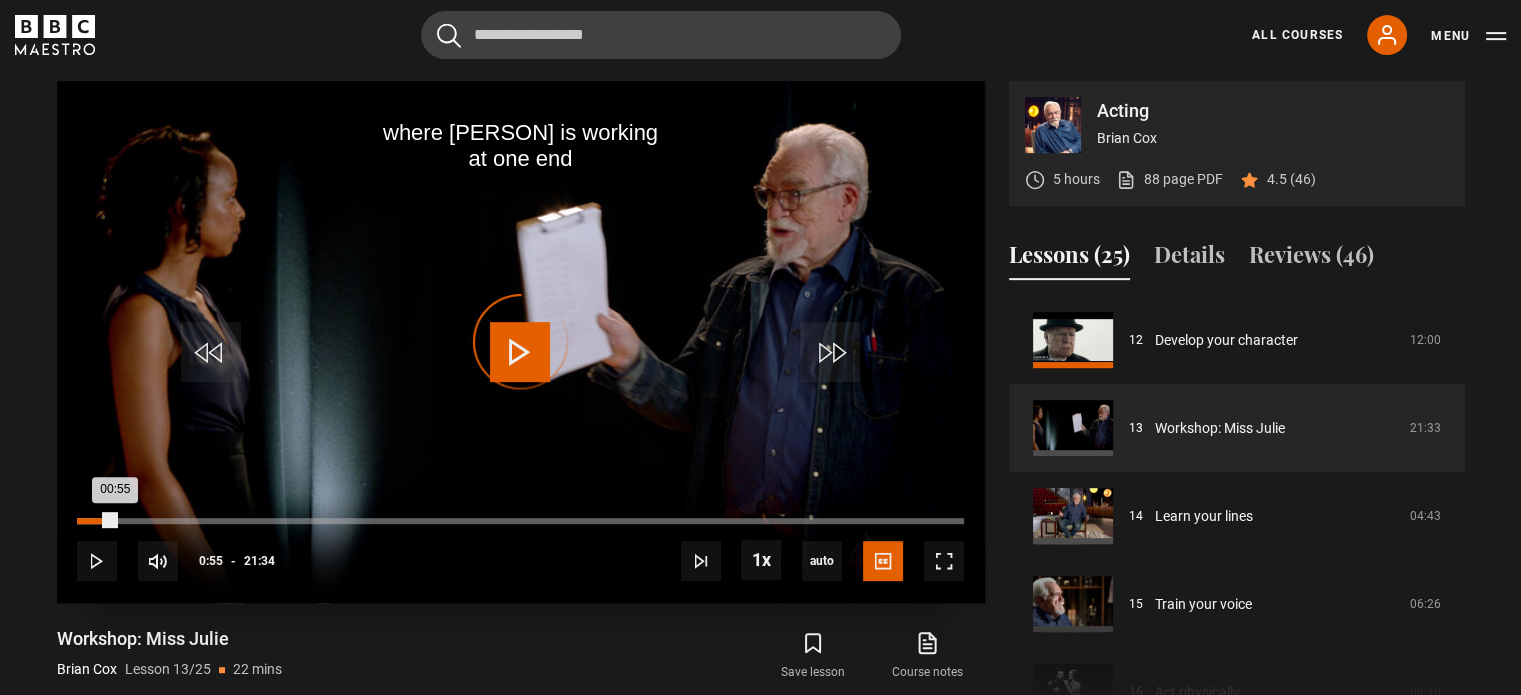 click on "Loaded :  3.09% 00:54 00:55" at bounding box center [520, 521] 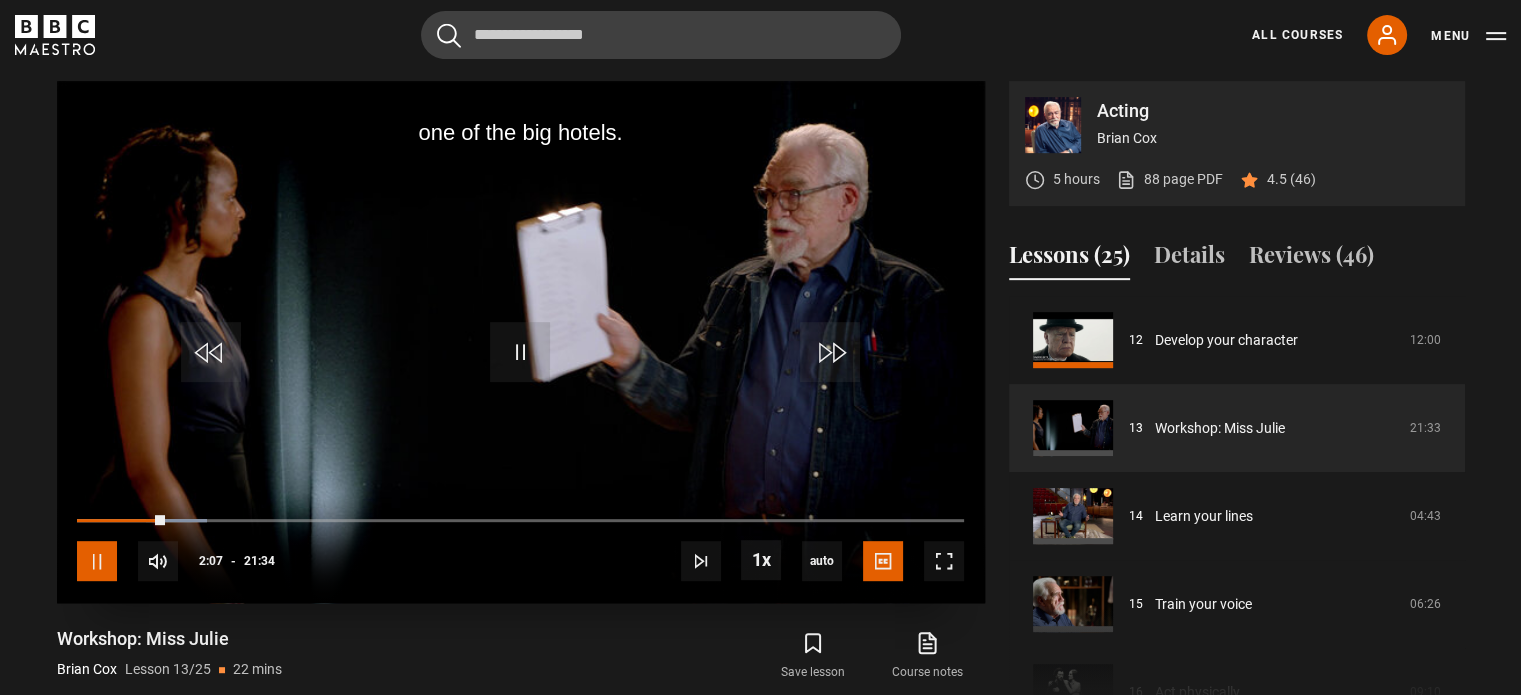 click at bounding box center (97, 561) 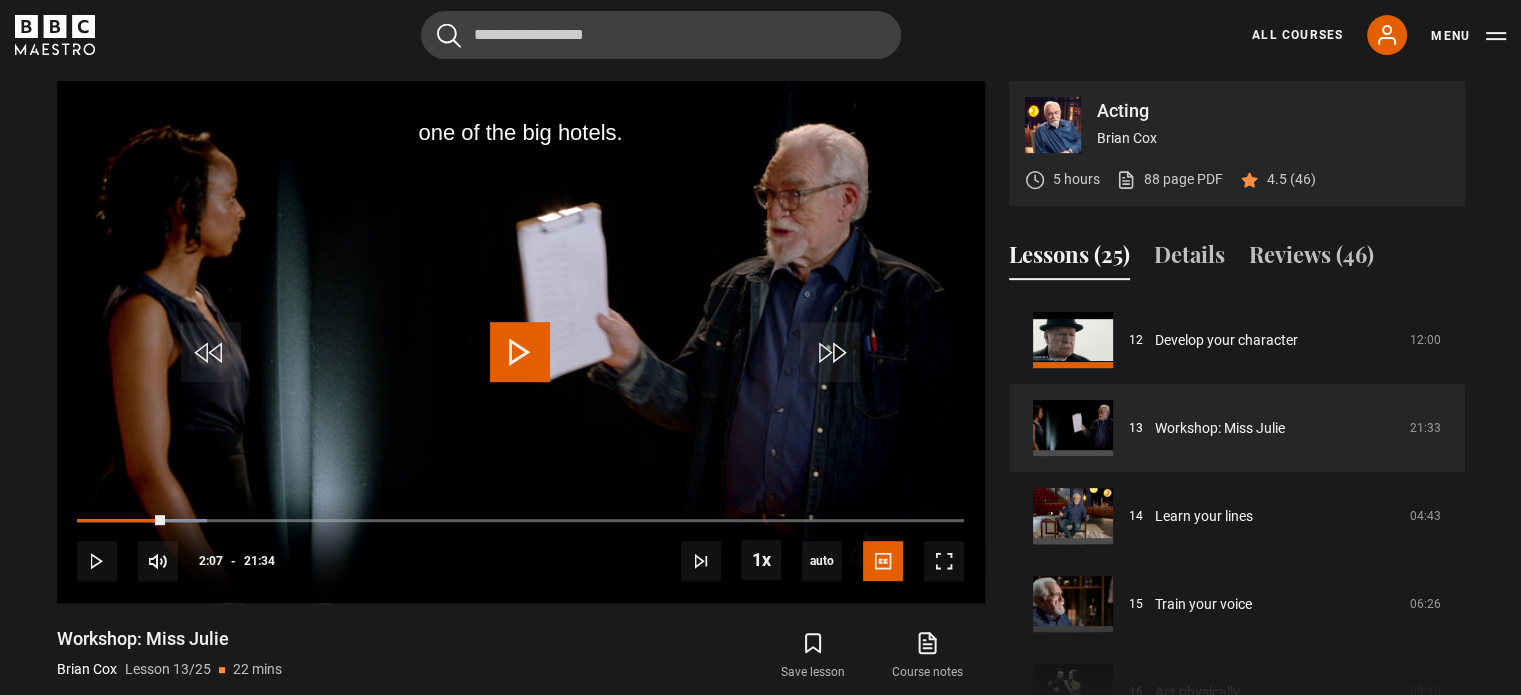 scroll, scrollTop: 678, scrollLeft: 0, axis: vertical 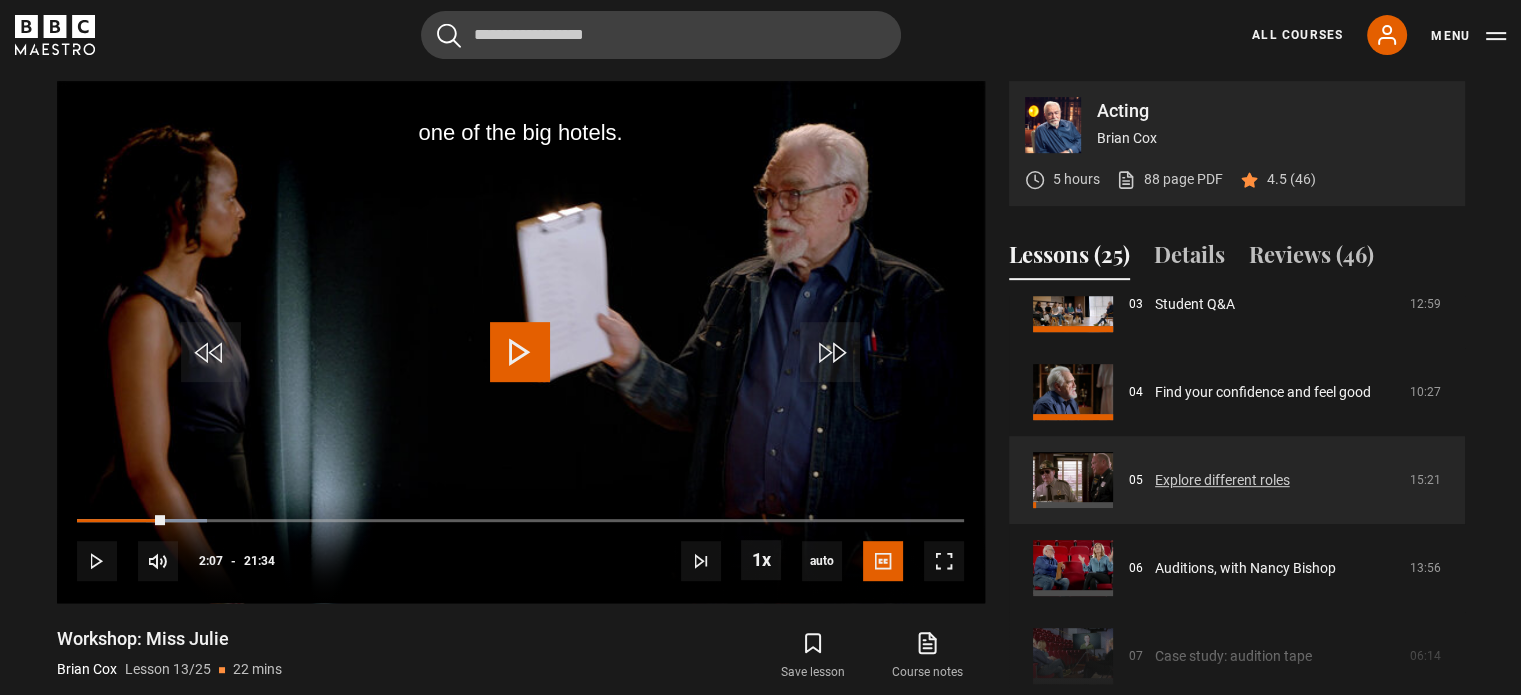 click on "Explore different roles" at bounding box center (1222, 480) 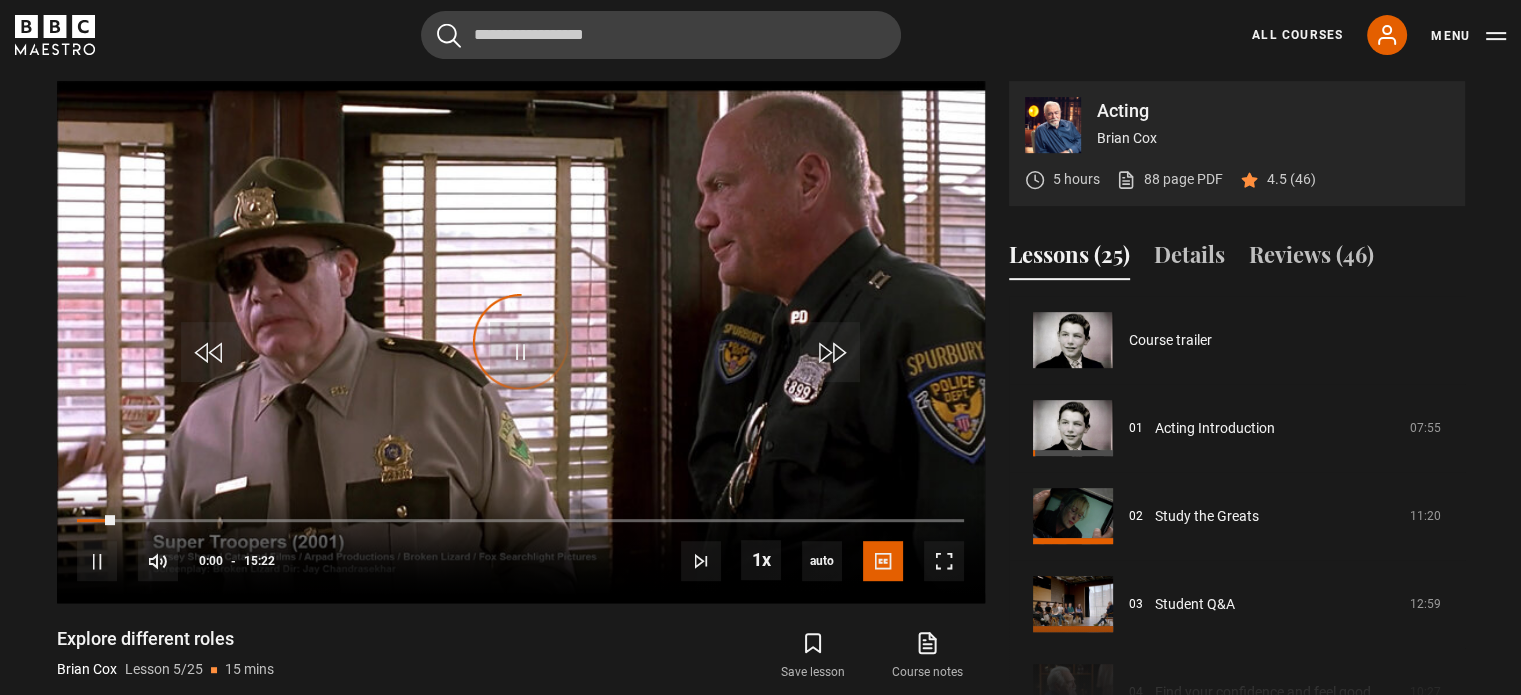 scroll, scrollTop: 848, scrollLeft: 0, axis: vertical 